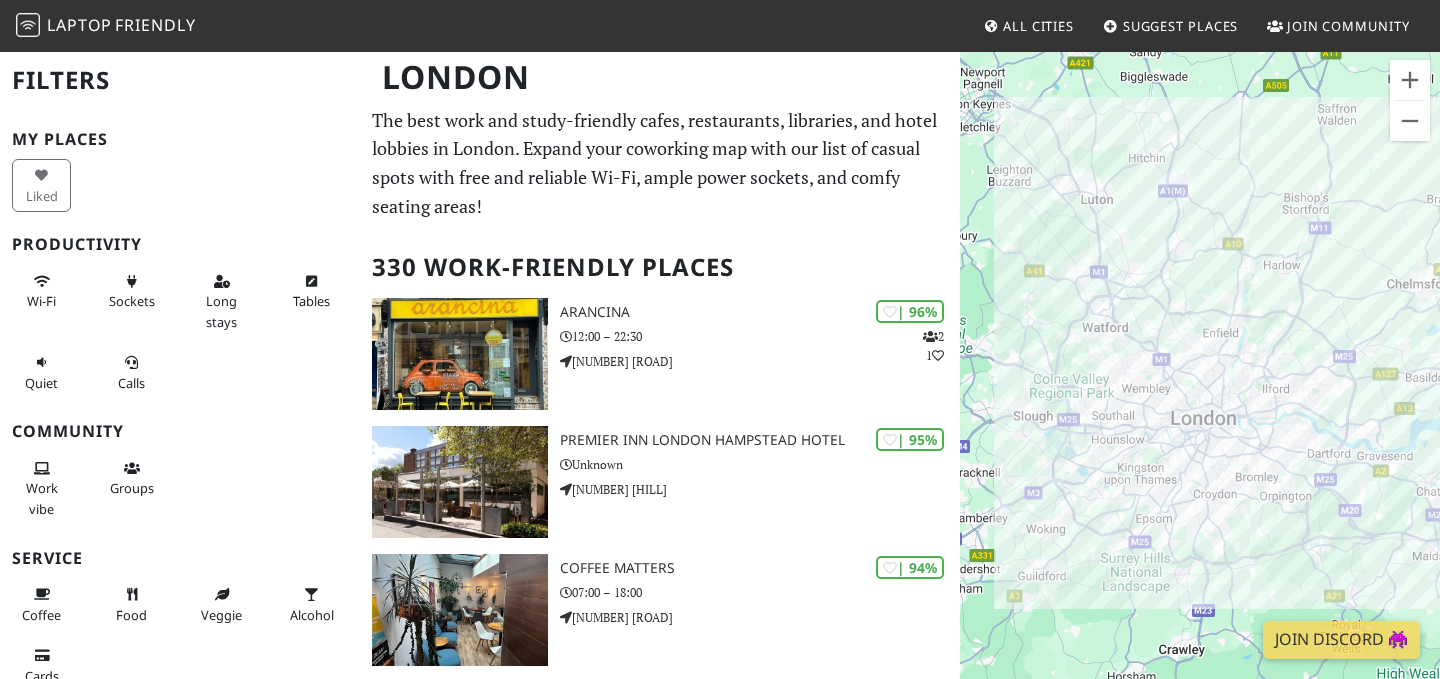 scroll, scrollTop: 39, scrollLeft: 0, axis: vertical 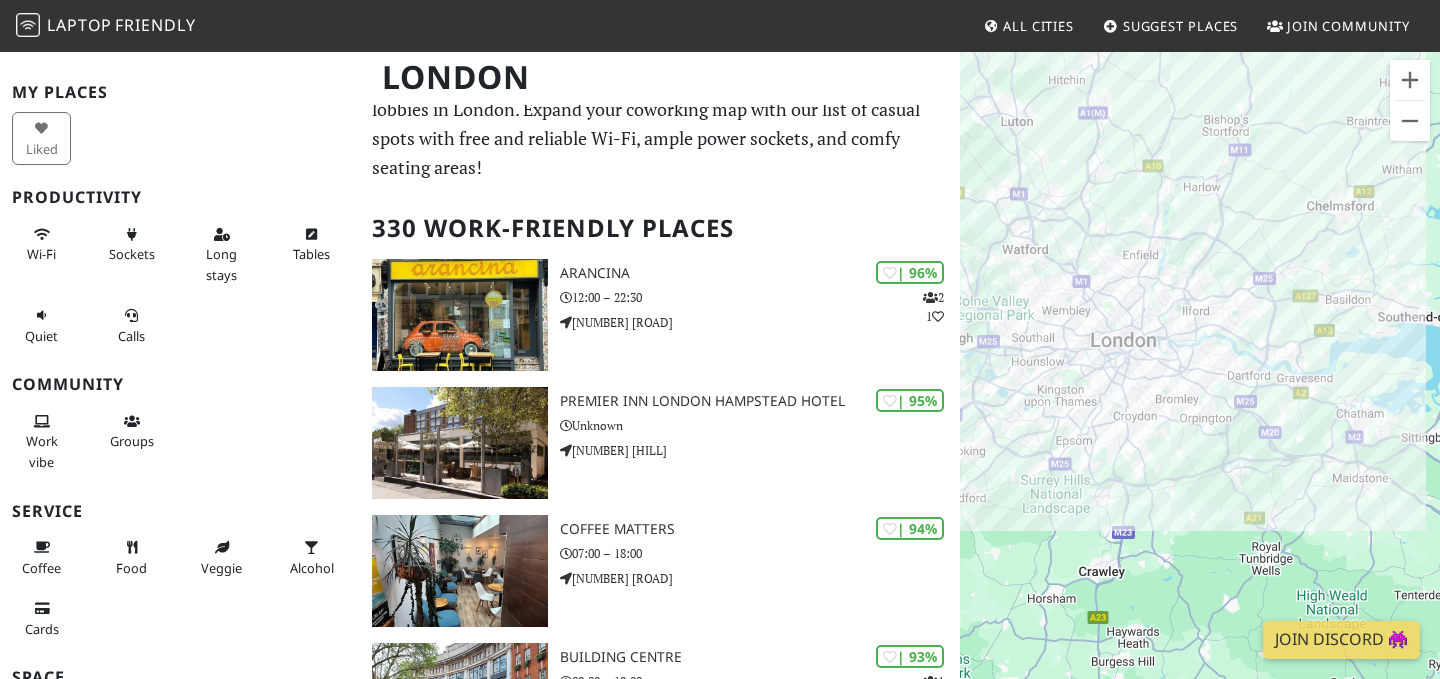 drag, startPoint x: 1341, startPoint y: 310, endPoint x: 1257, endPoint y: 223, distance: 120.93387 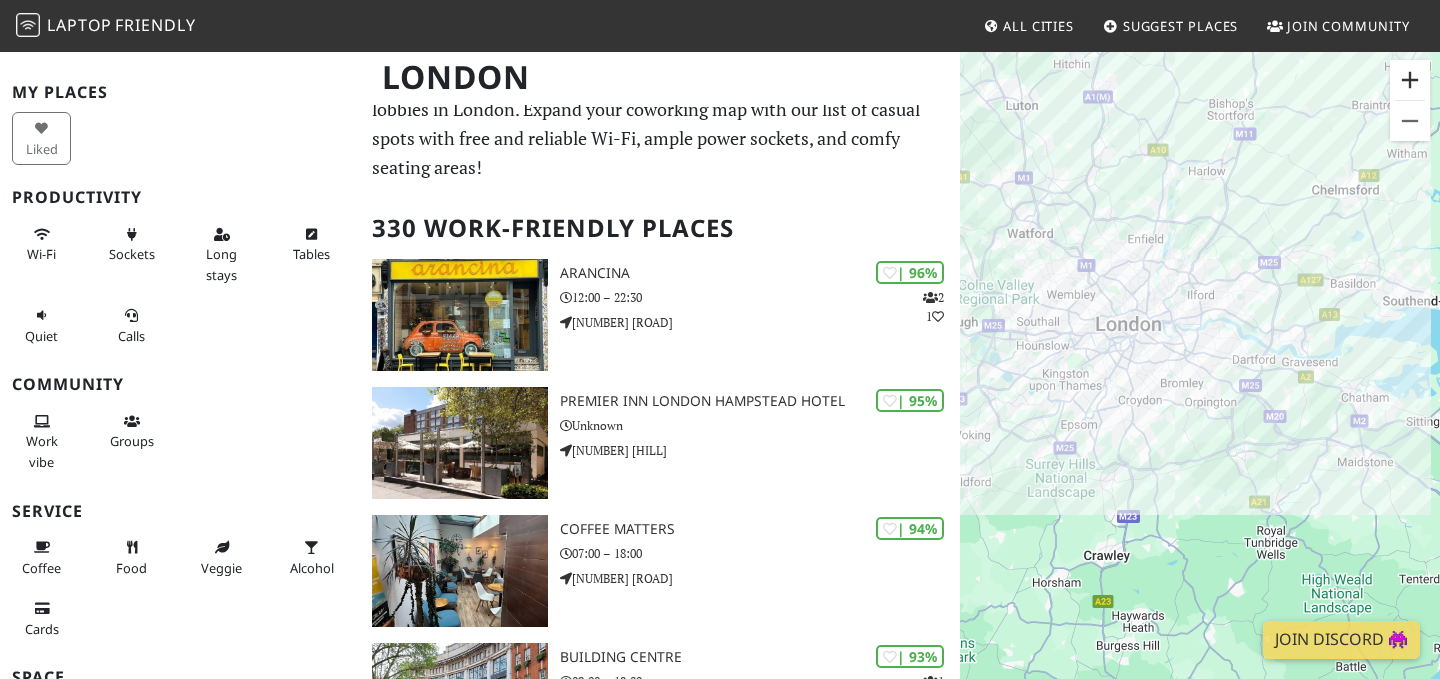 click at bounding box center [1410, 80] 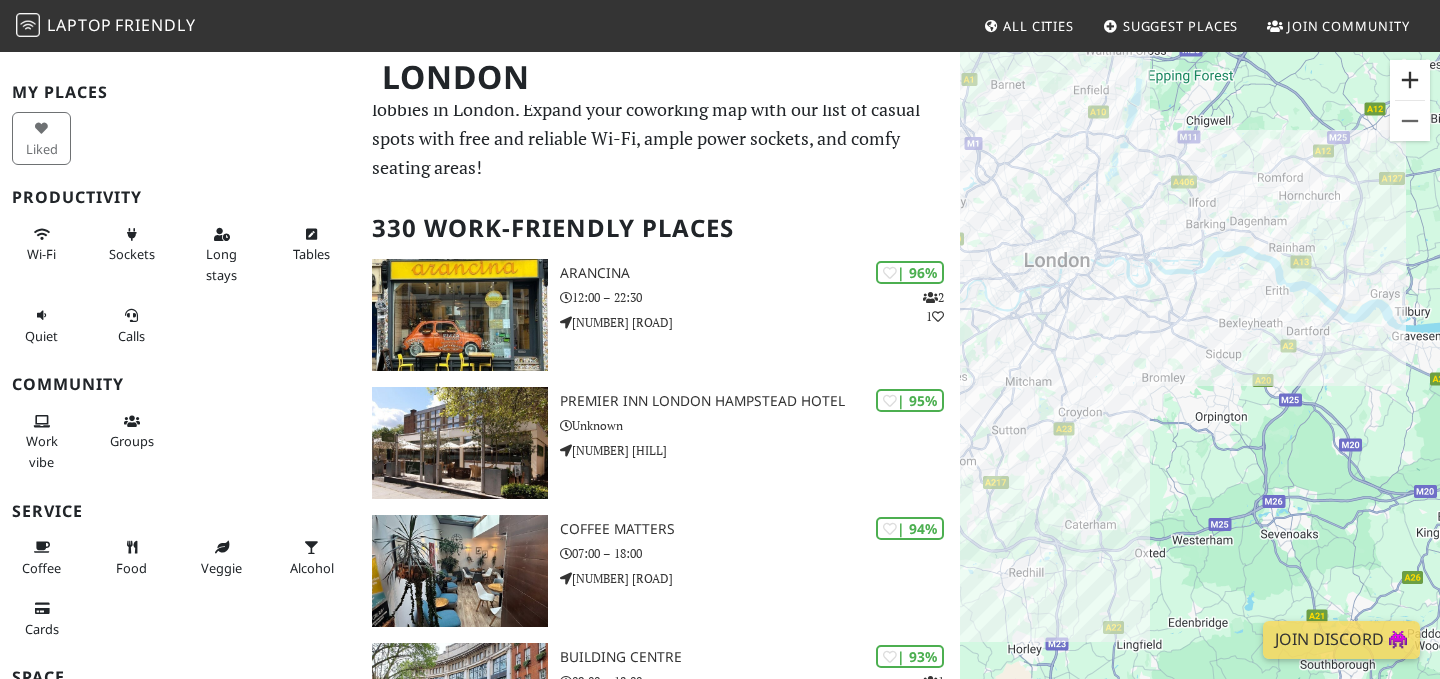 click at bounding box center (1410, 80) 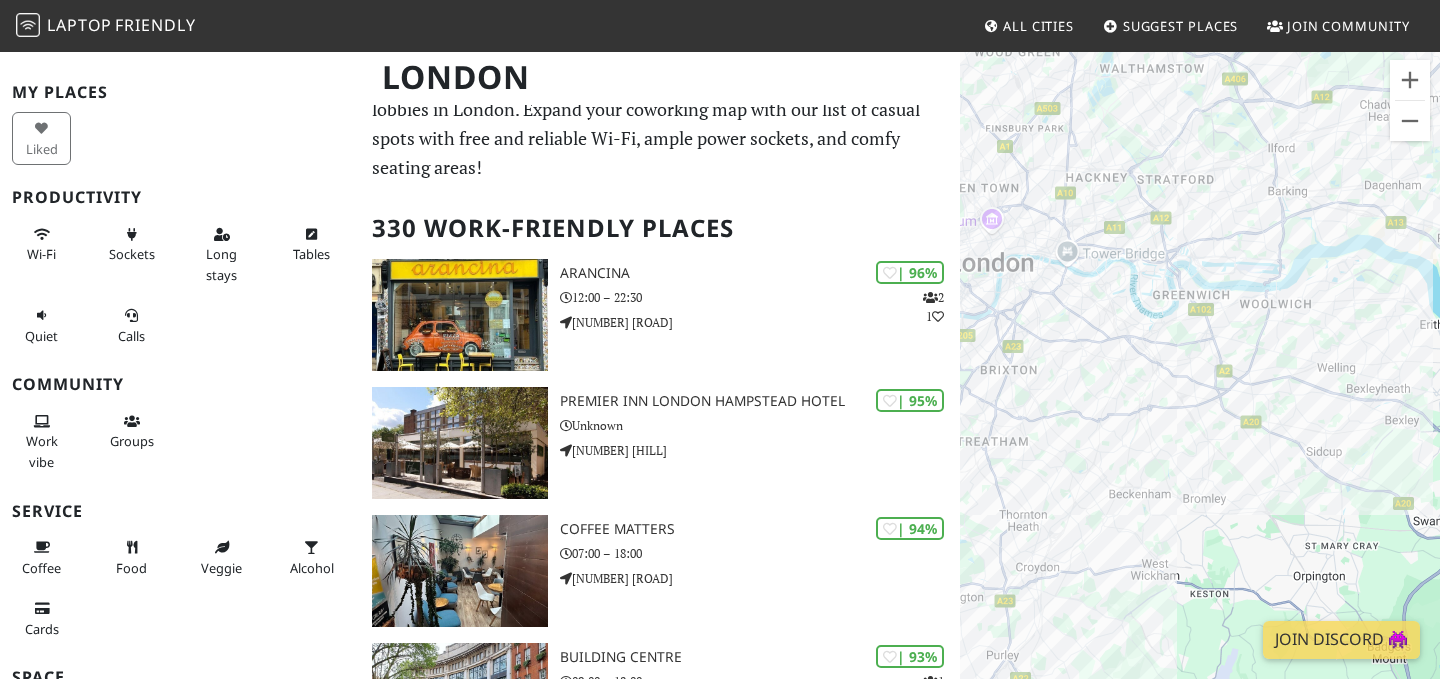 drag, startPoint x: 1250, startPoint y: 162, endPoint x: 1349, endPoint y: 332, distance: 196.7257 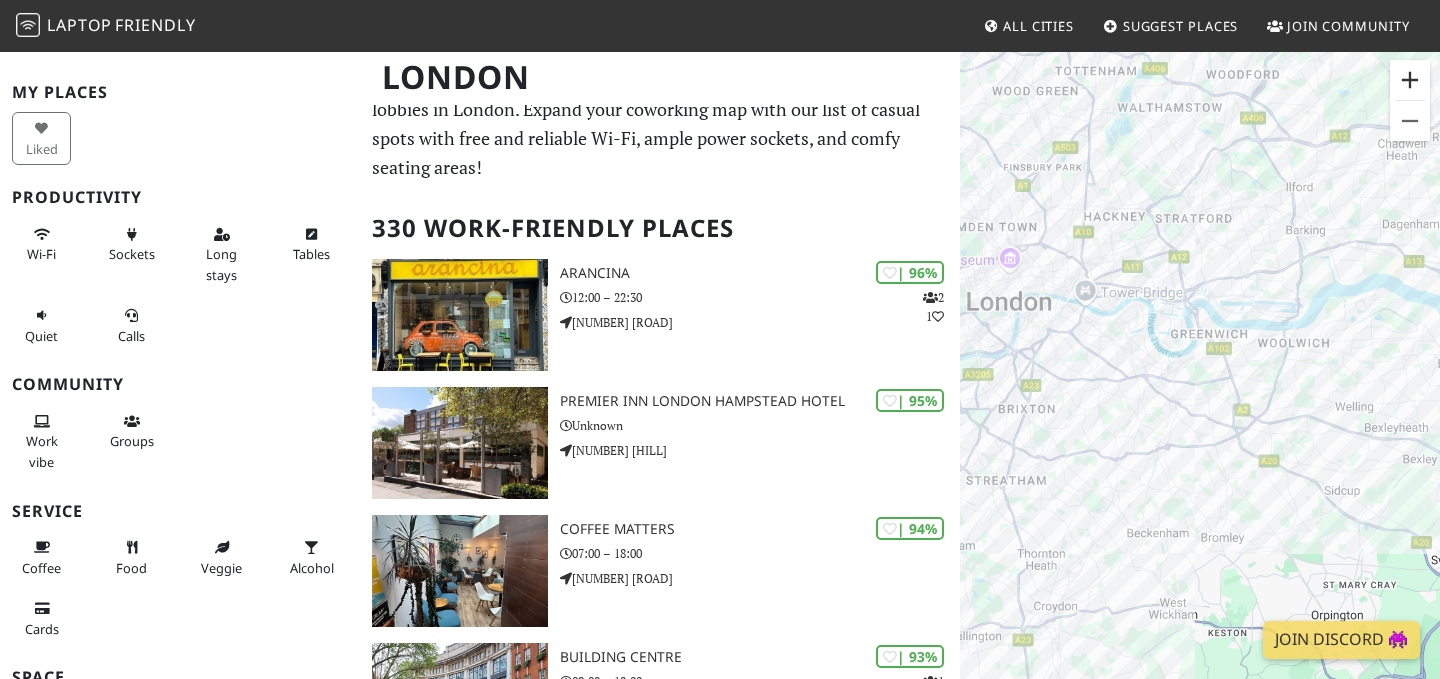 click at bounding box center [1410, 80] 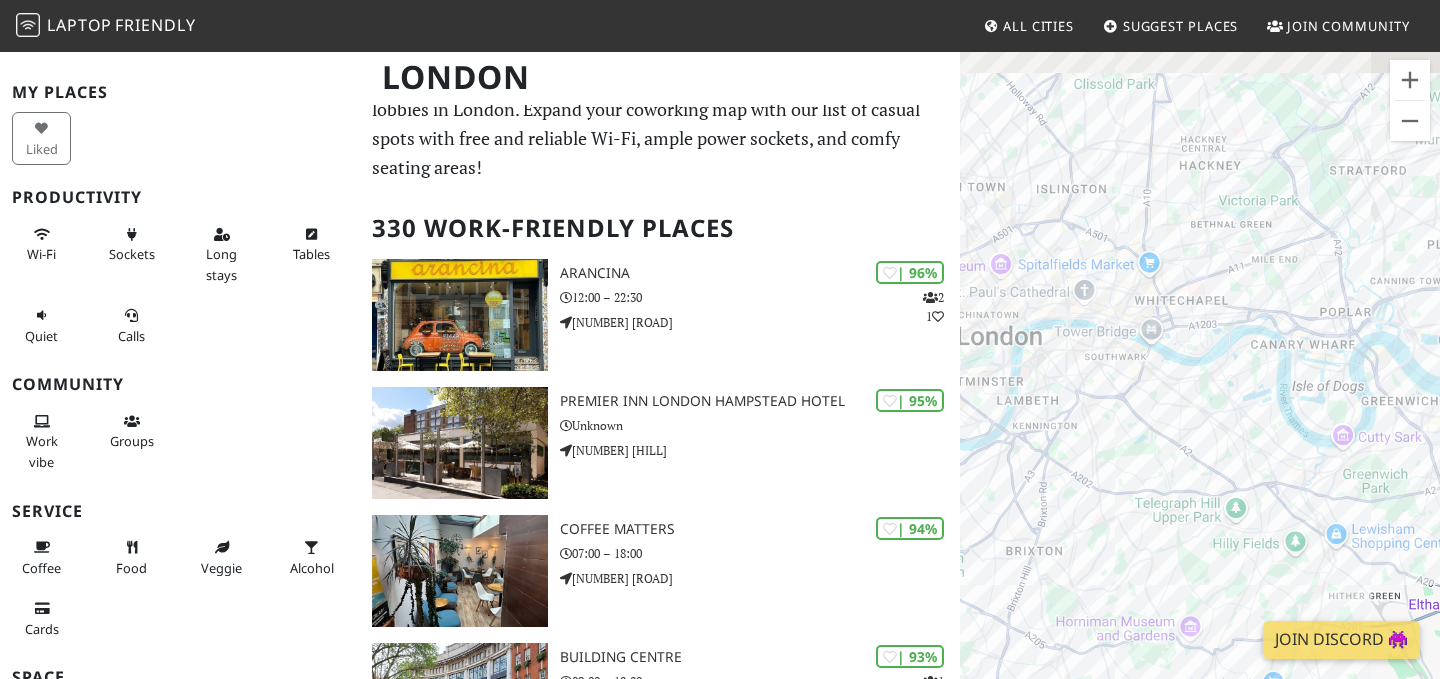 drag, startPoint x: 1228, startPoint y: 187, endPoint x: 1433, endPoint y: 332, distance: 251.0976 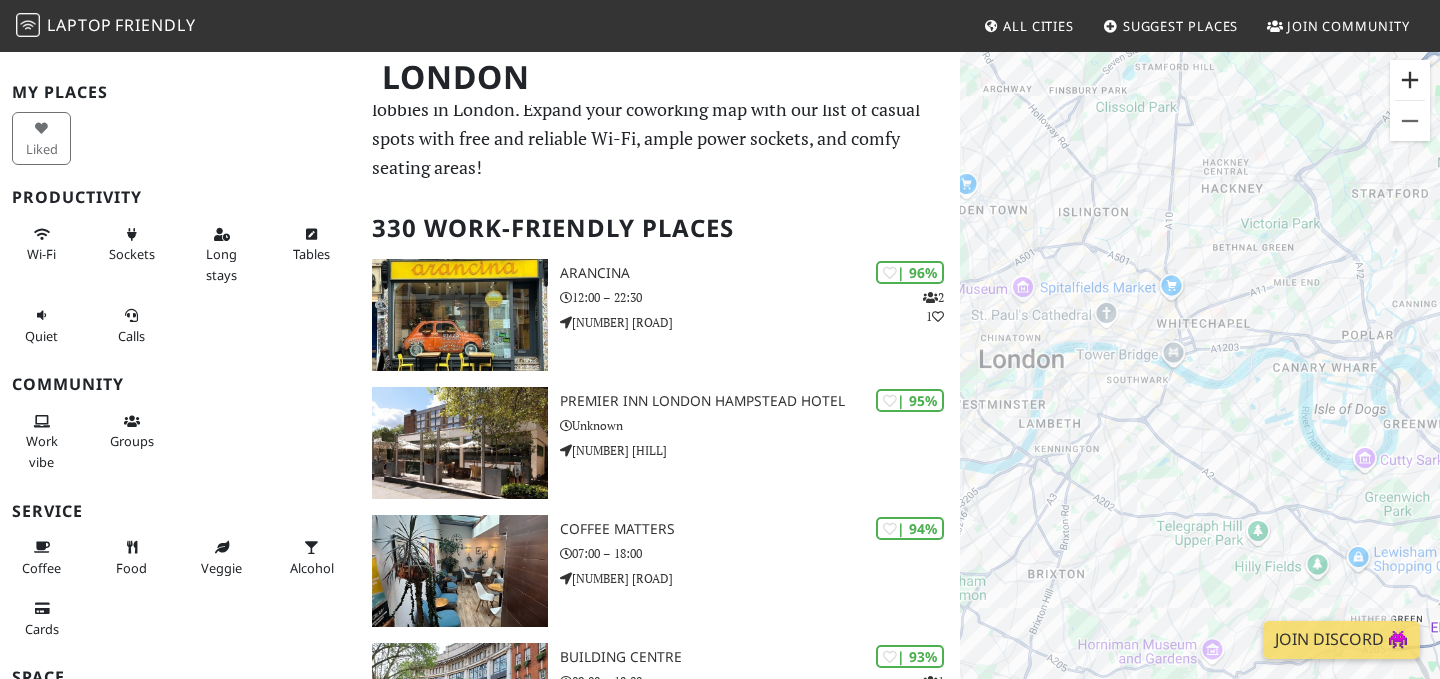click at bounding box center [1410, 80] 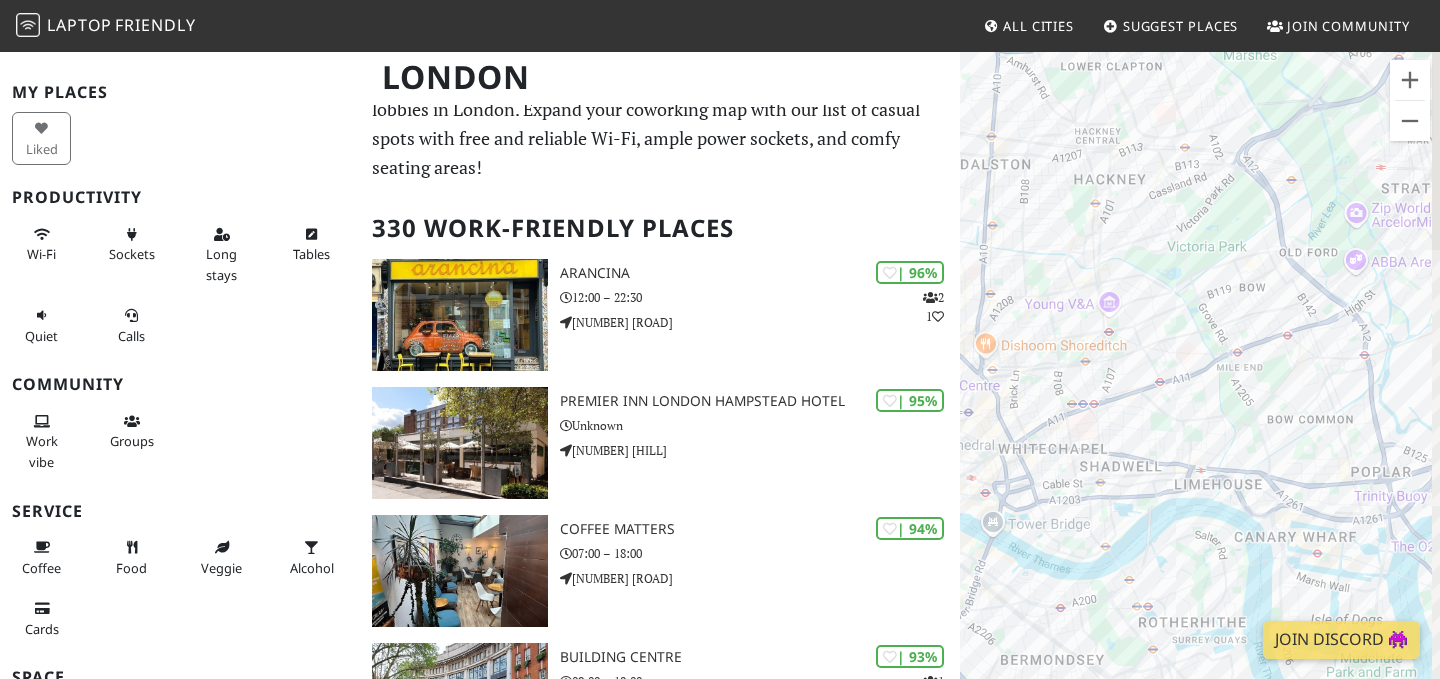drag, startPoint x: 1347, startPoint y: 188, endPoint x: 1166, endPoint y: 377, distance: 261.69064 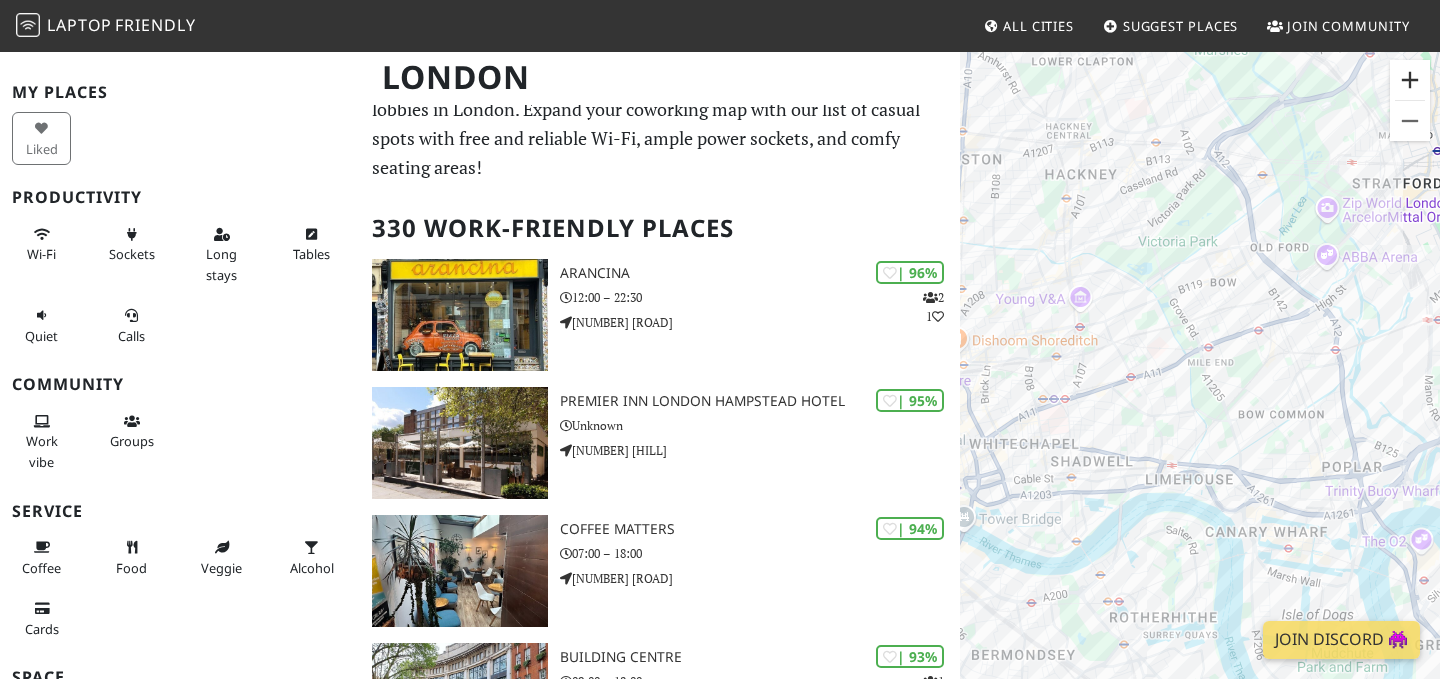 click at bounding box center [1410, 80] 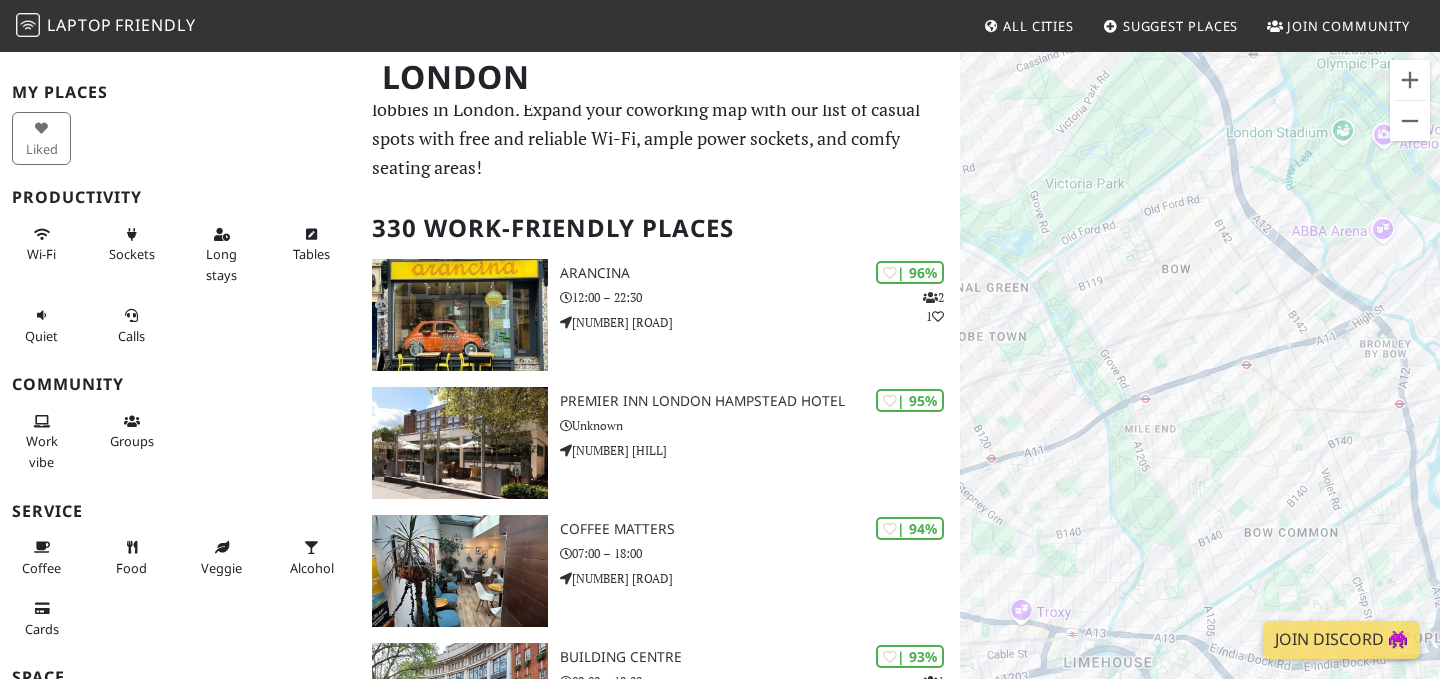 drag, startPoint x: 1327, startPoint y: 209, endPoint x: 1239, endPoint y: 316, distance: 138.5388 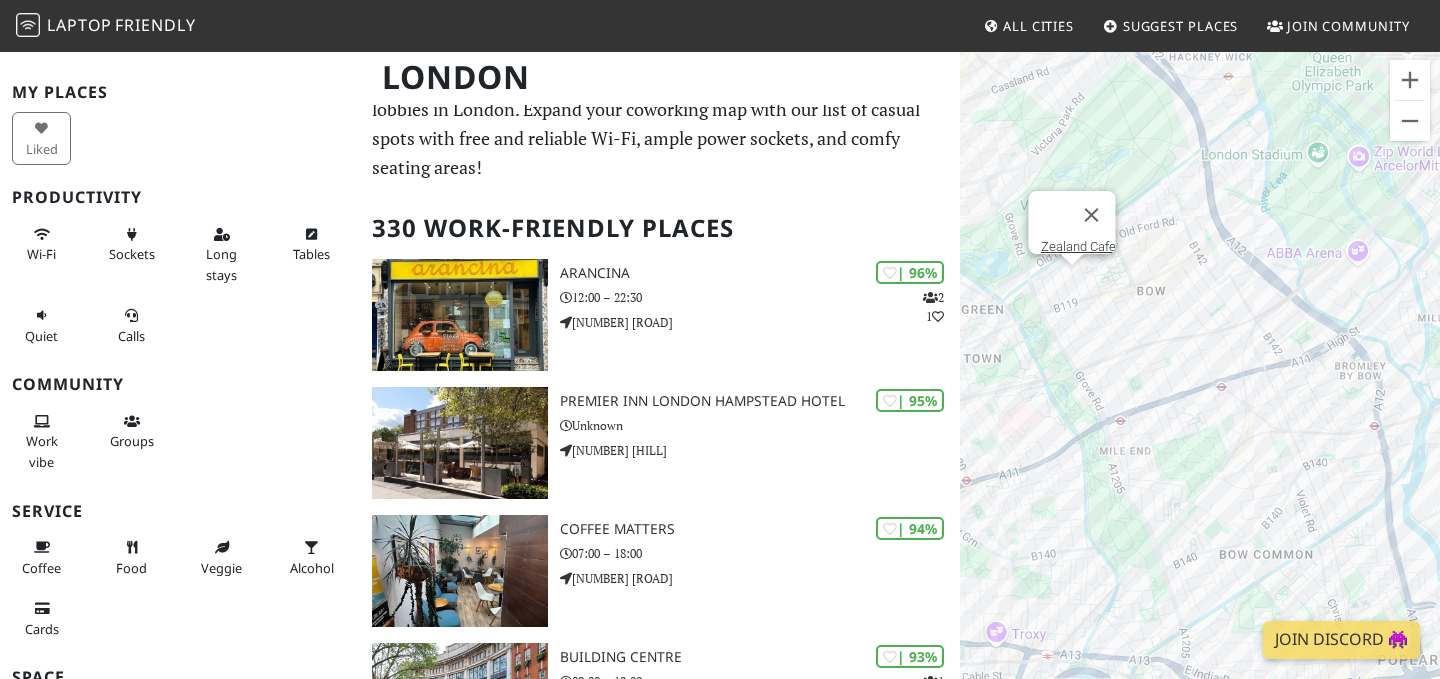 click on "To navigate, press the arrow keys. Zealand Cafe" at bounding box center [1200, 389] 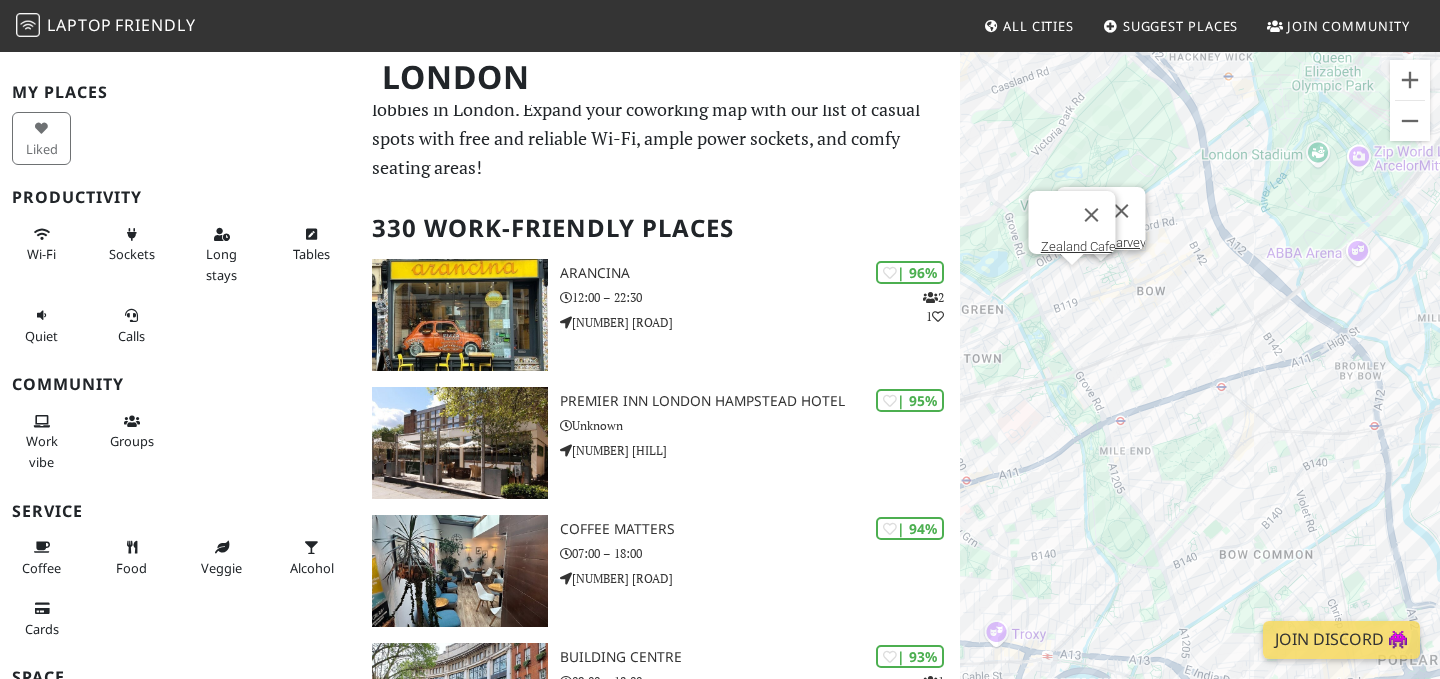 click on "To navigate, press the arrow keys. Zealand Cafe Mae + Harvey" at bounding box center [1200, 389] 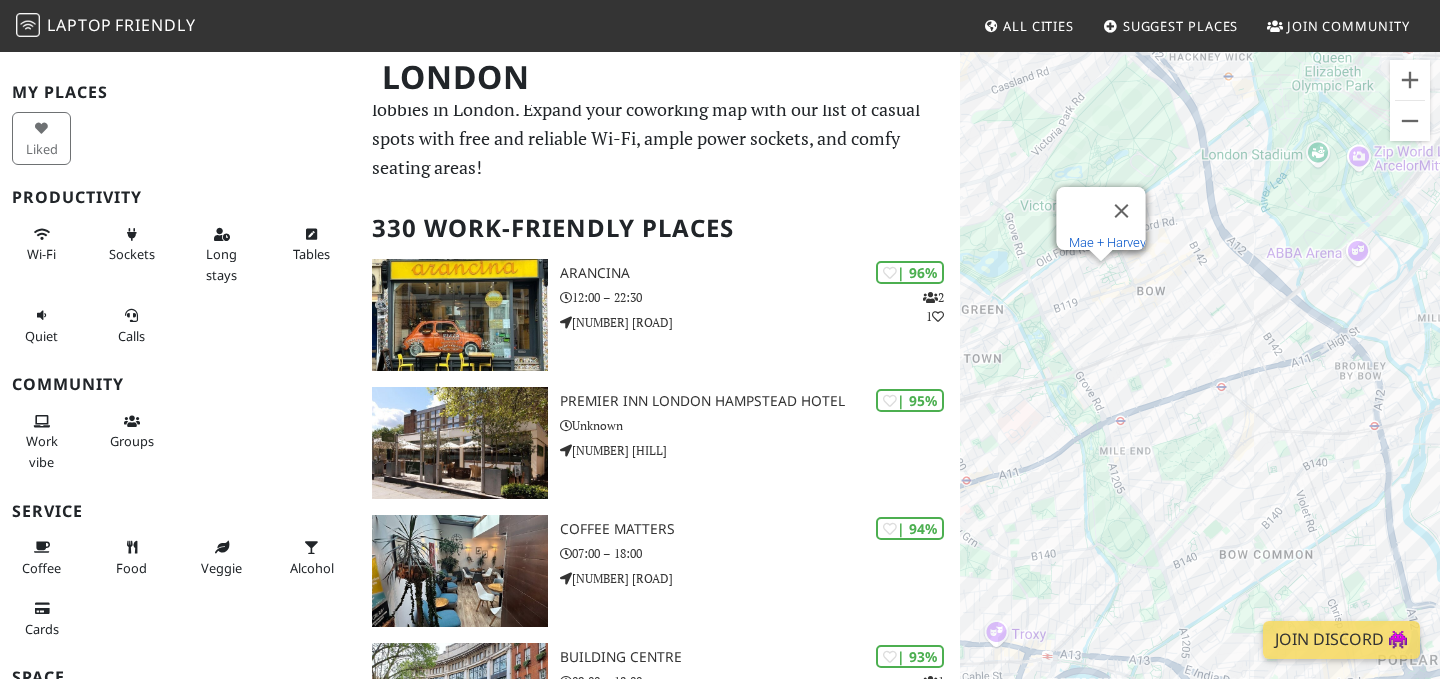click on "Mae + Harvey" at bounding box center (1107, 242) 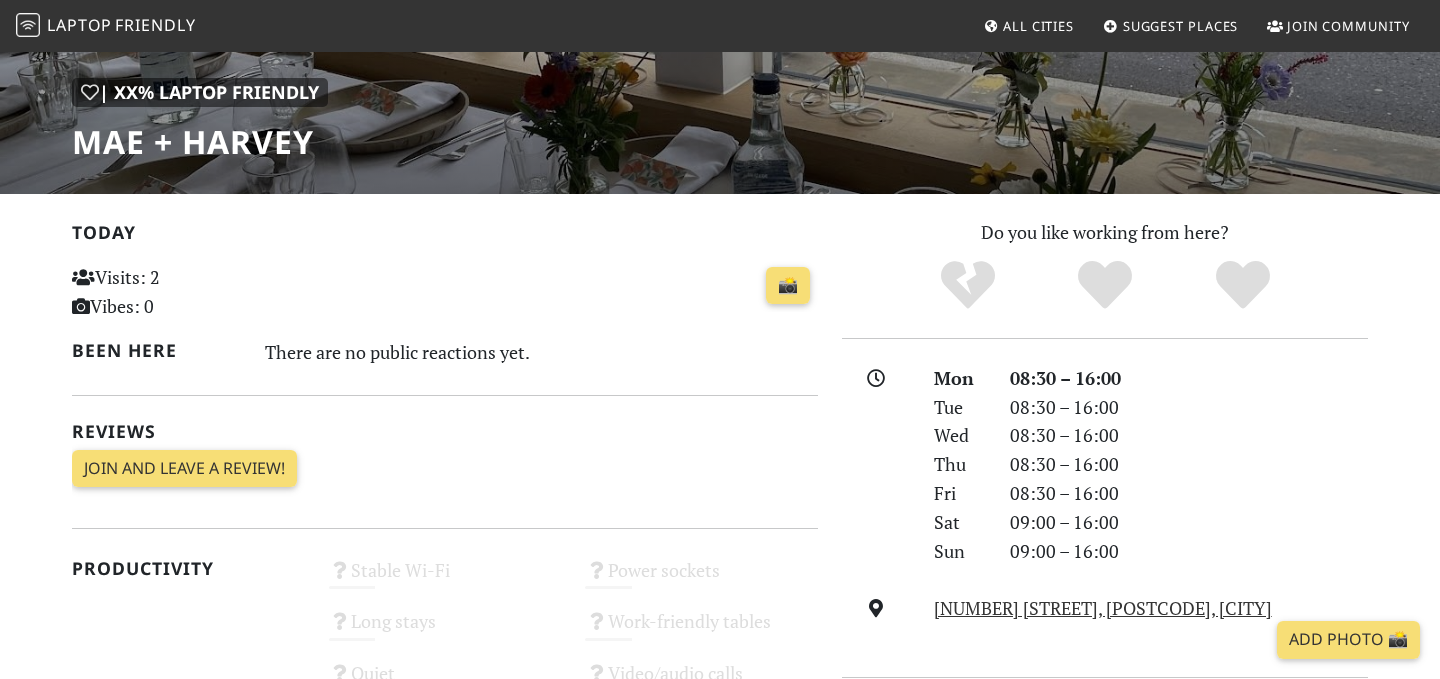 scroll, scrollTop: 0, scrollLeft: 0, axis: both 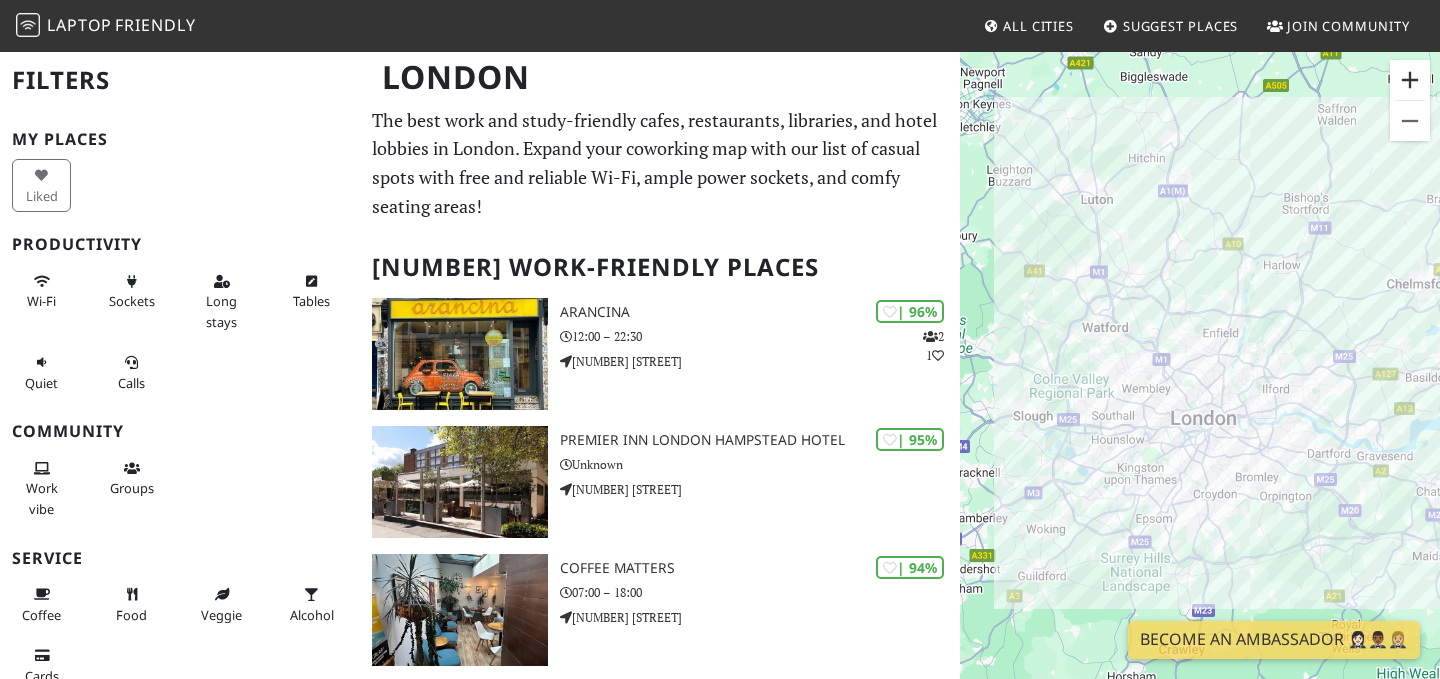 click at bounding box center (1410, 80) 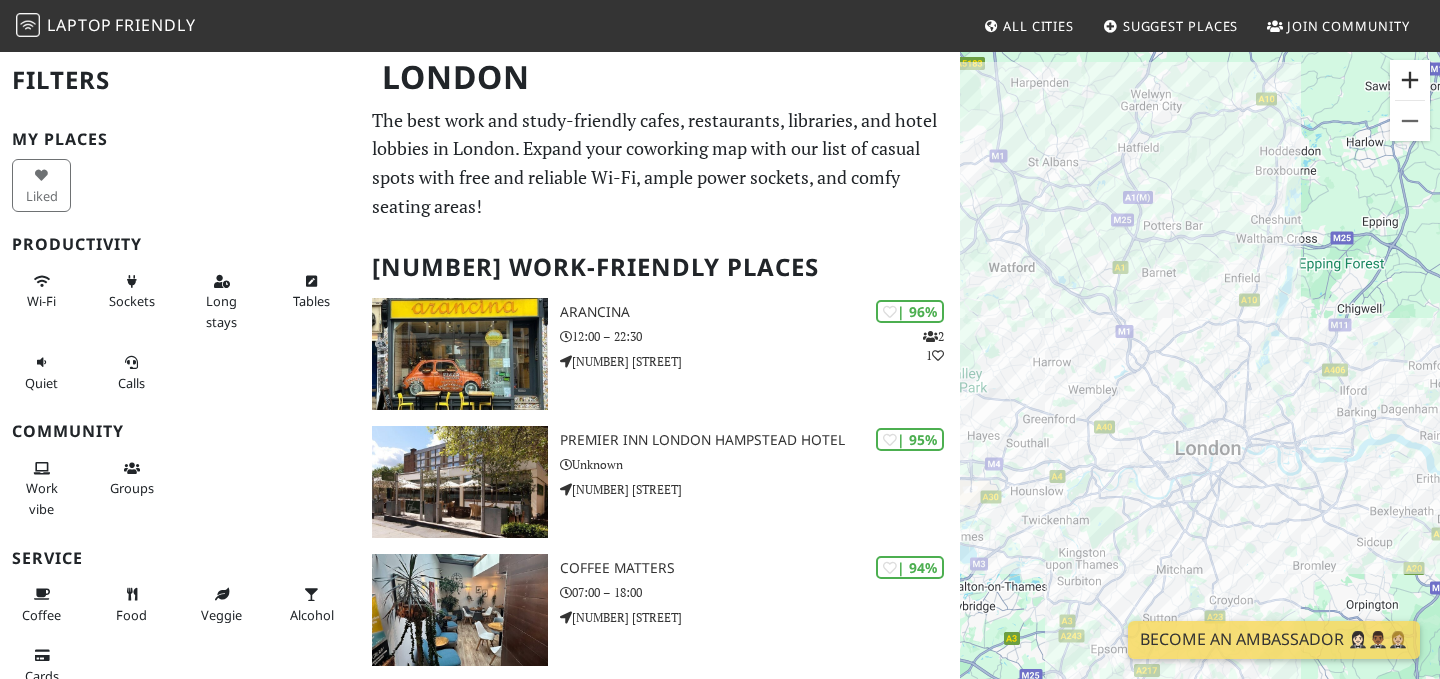 click at bounding box center [1410, 80] 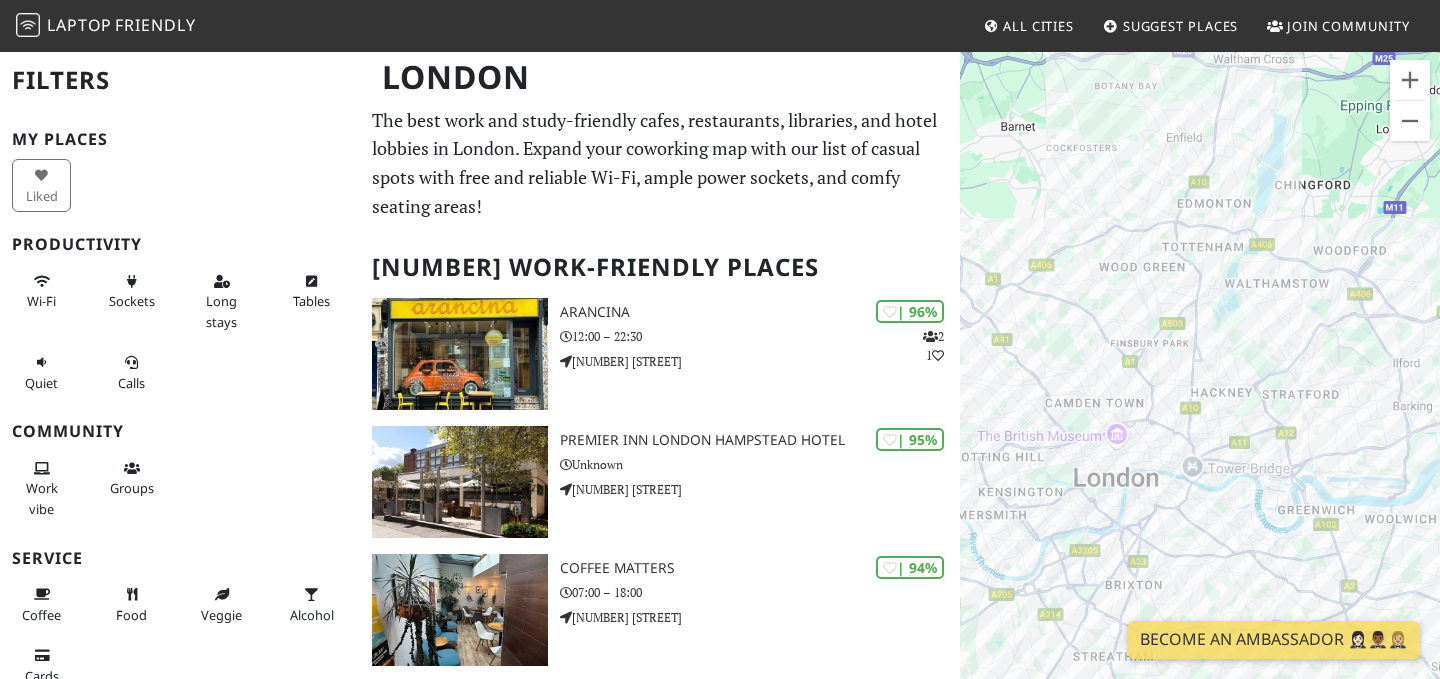 drag, startPoint x: 1370, startPoint y: 249, endPoint x: 1249, endPoint y: 199, distance: 130.92365 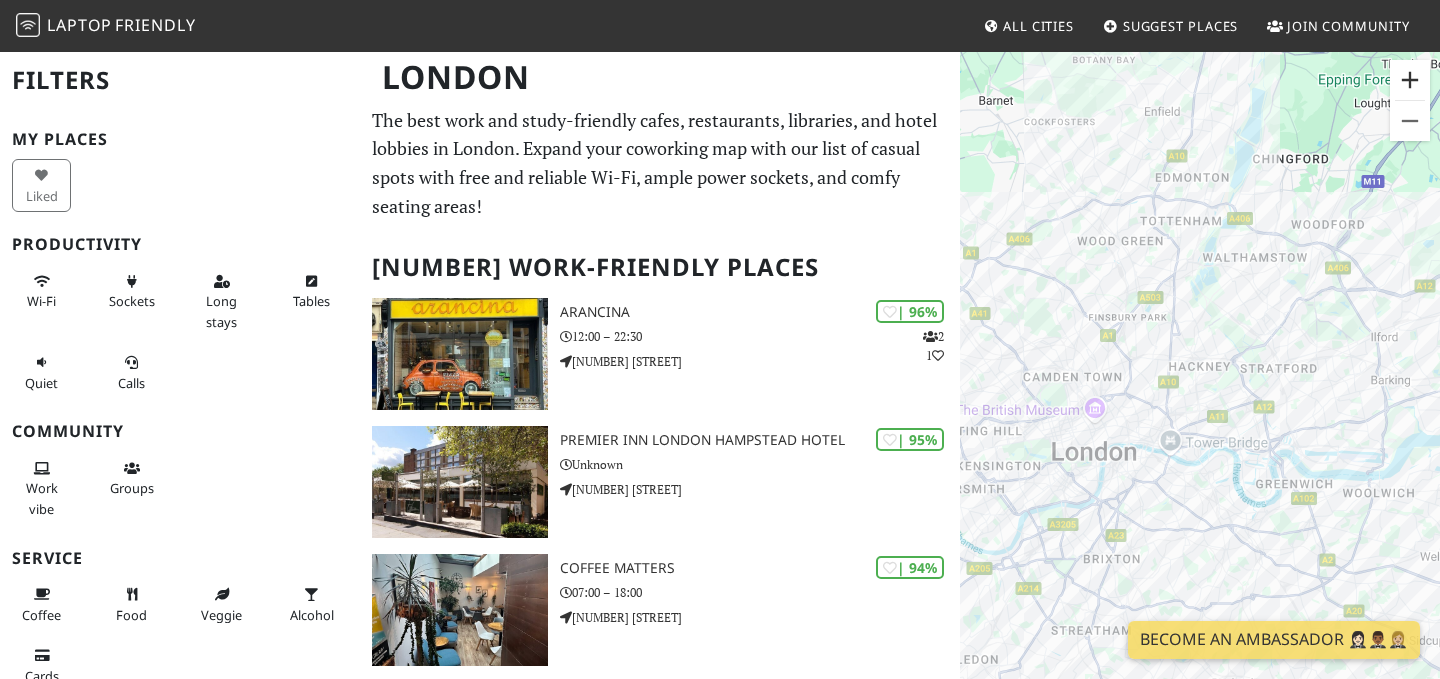click at bounding box center [1410, 80] 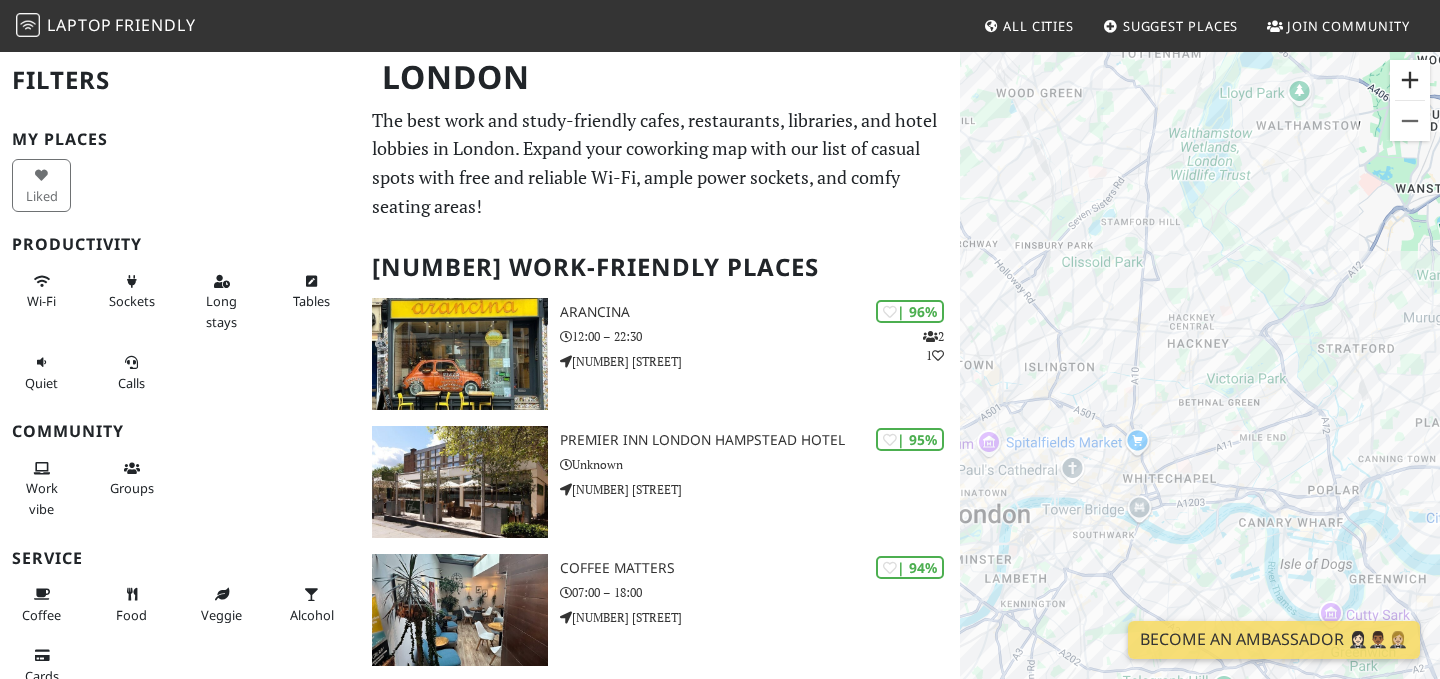 click at bounding box center (1410, 80) 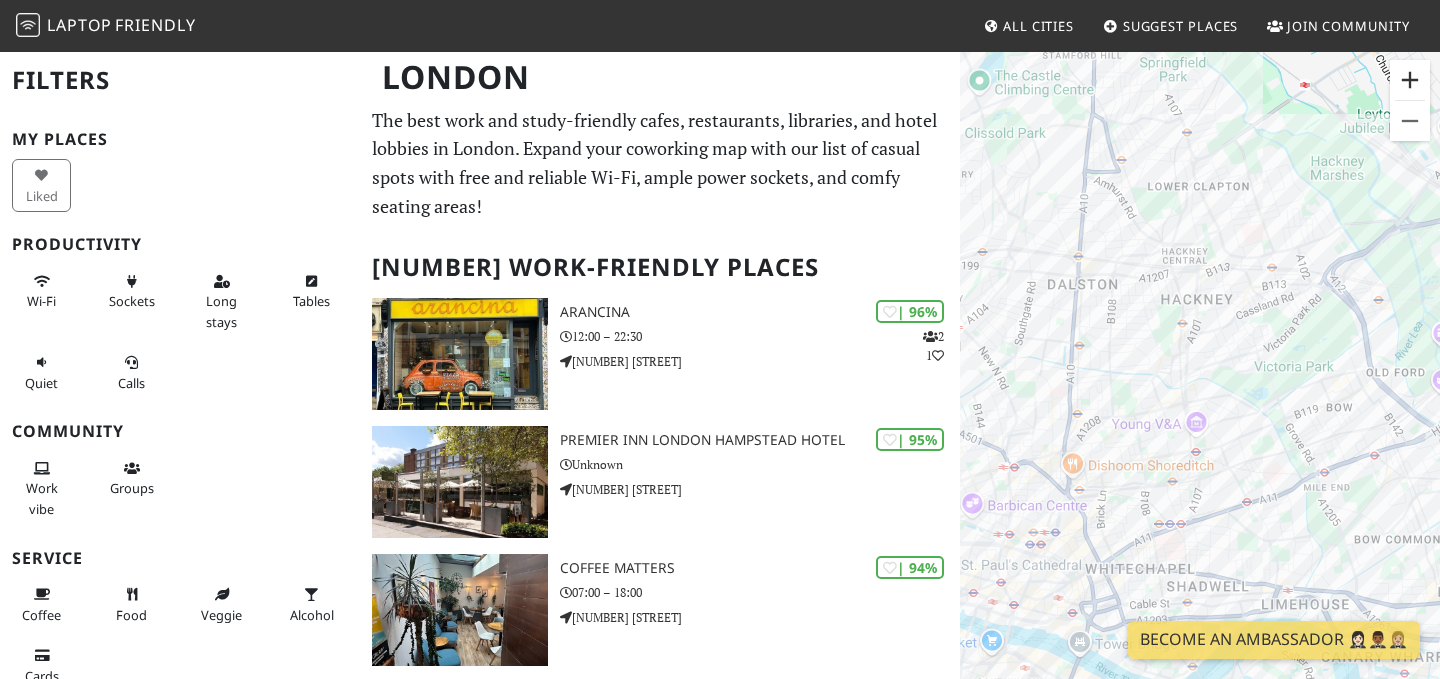 click at bounding box center [1410, 80] 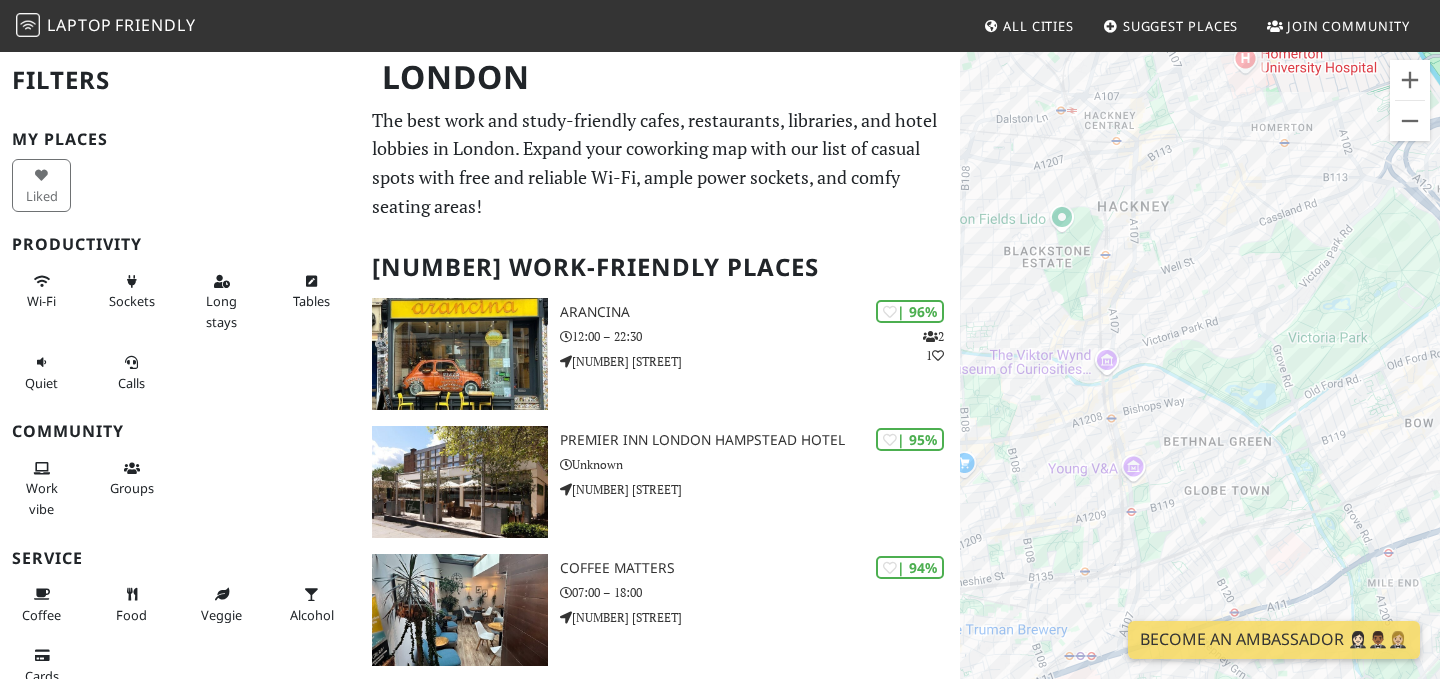 drag, startPoint x: 1319, startPoint y: 324, endPoint x: 1195, endPoint y: 277, distance: 132.60844 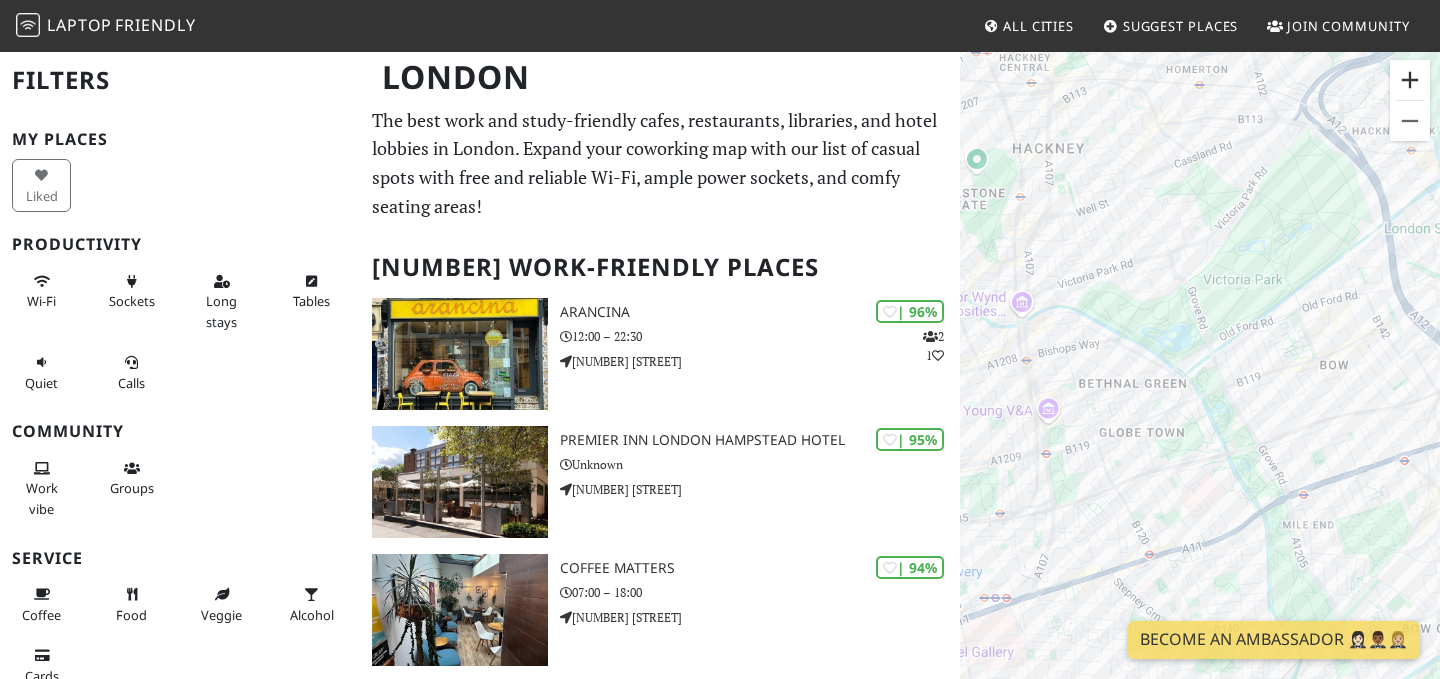 click at bounding box center (1410, 80) 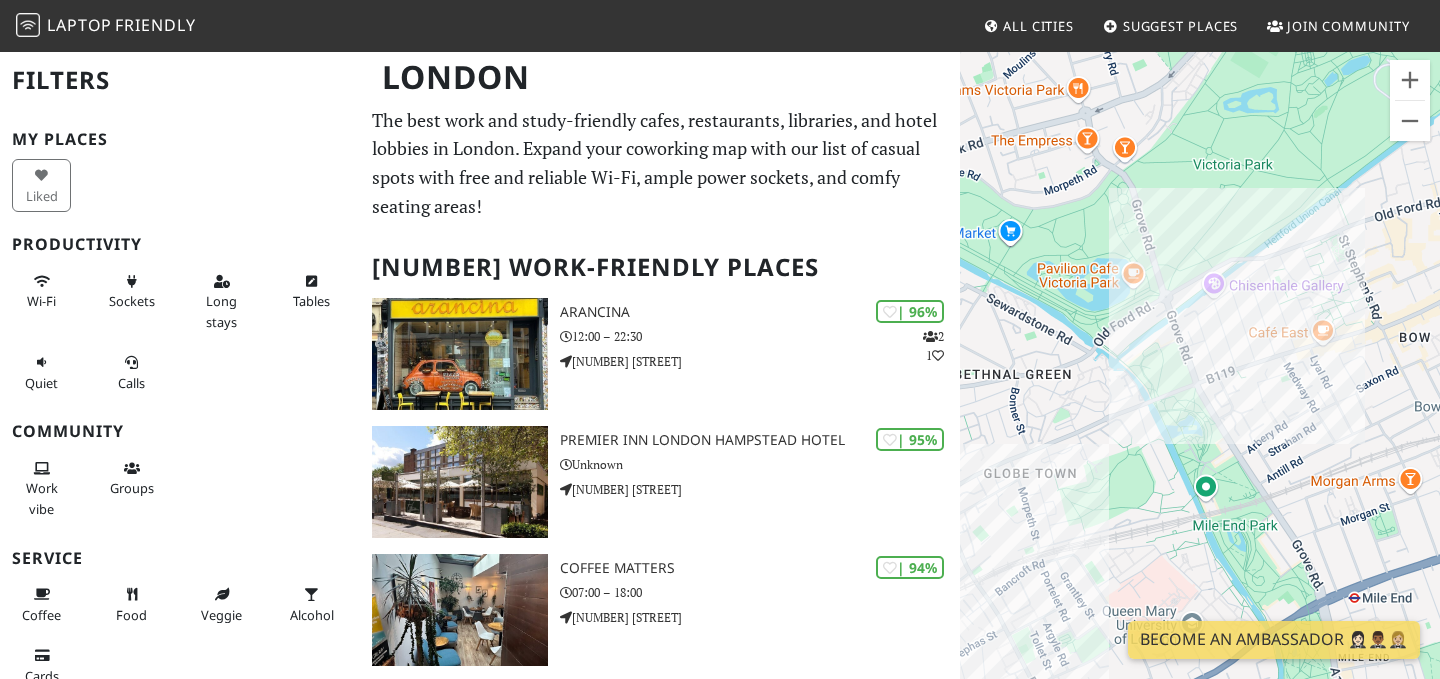 drag, startPoint x: 1366, startPoint y: 318, endPoint x: 1271, endPoint y: 316, distance: 95.02105 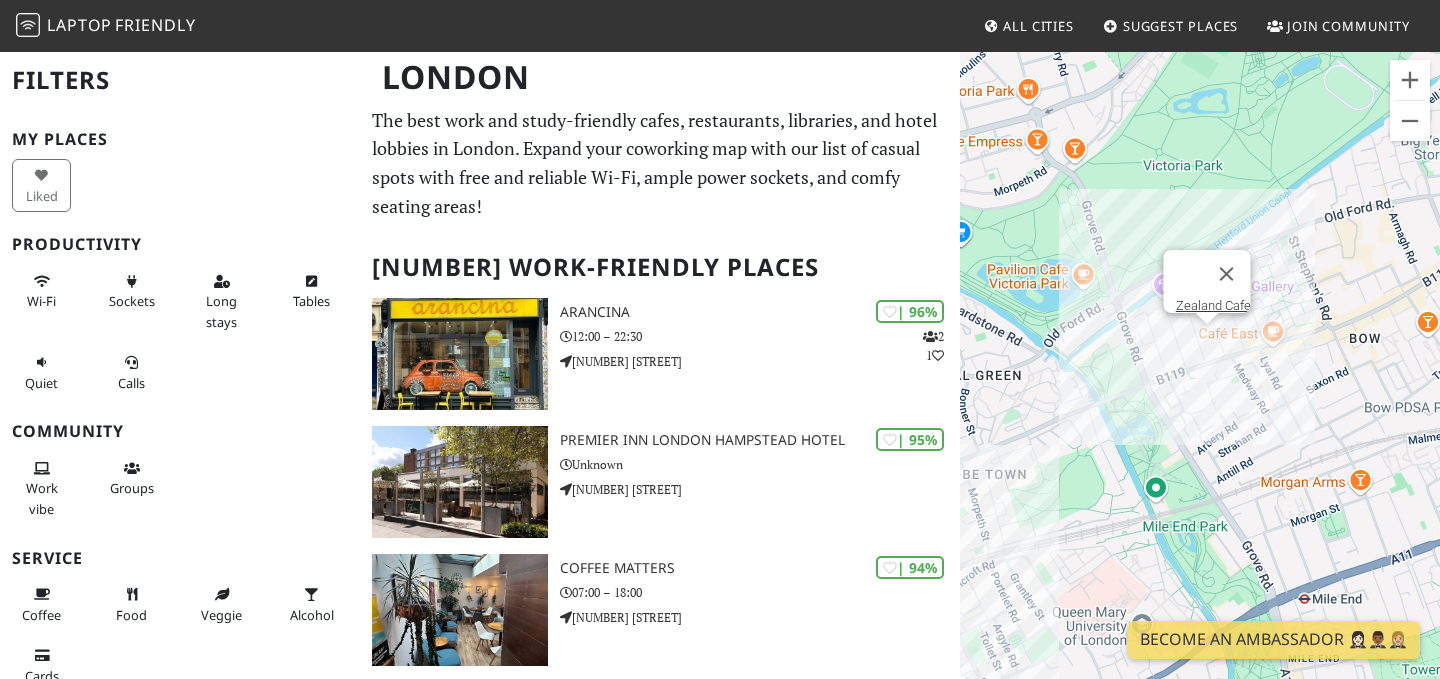 click on "To navigate, press the arrow keys. Zealand Cafe" at bounding box center [1200, 389] 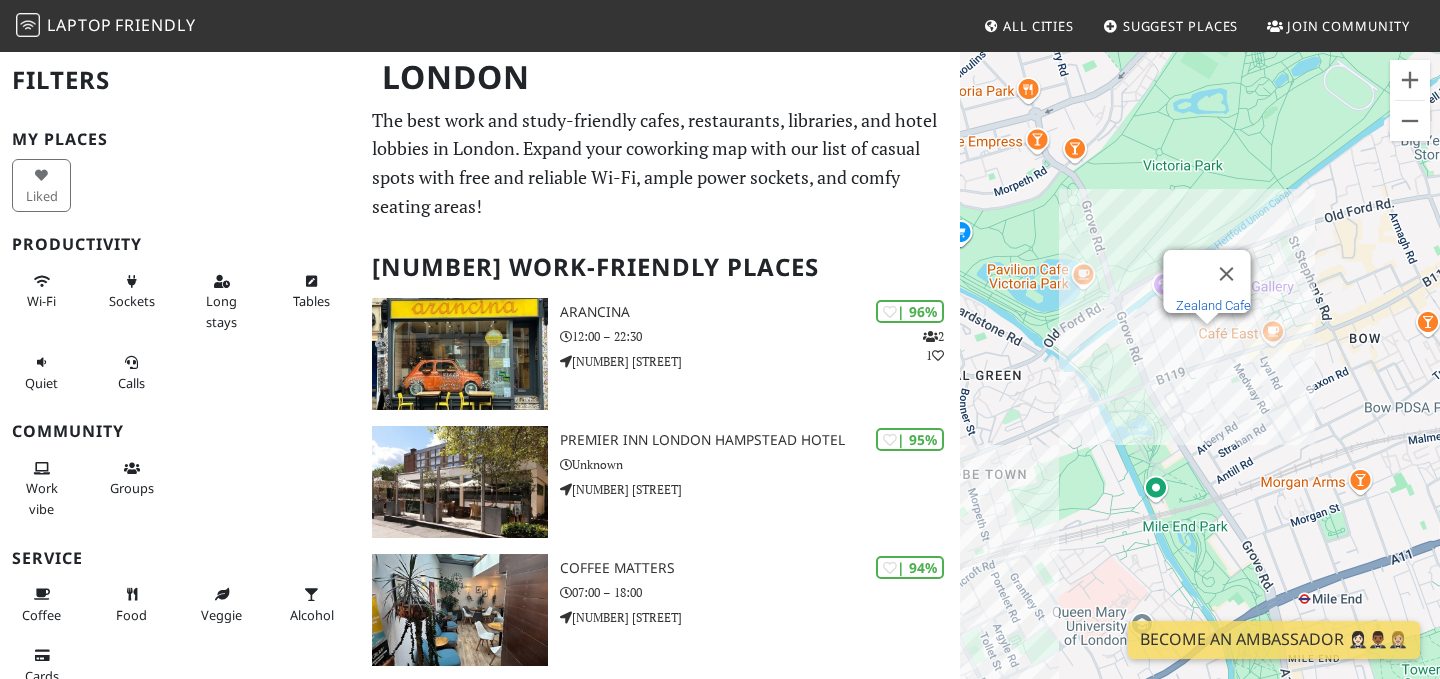 click on "Zealand Cafe" at bounding box center [1213, 305] 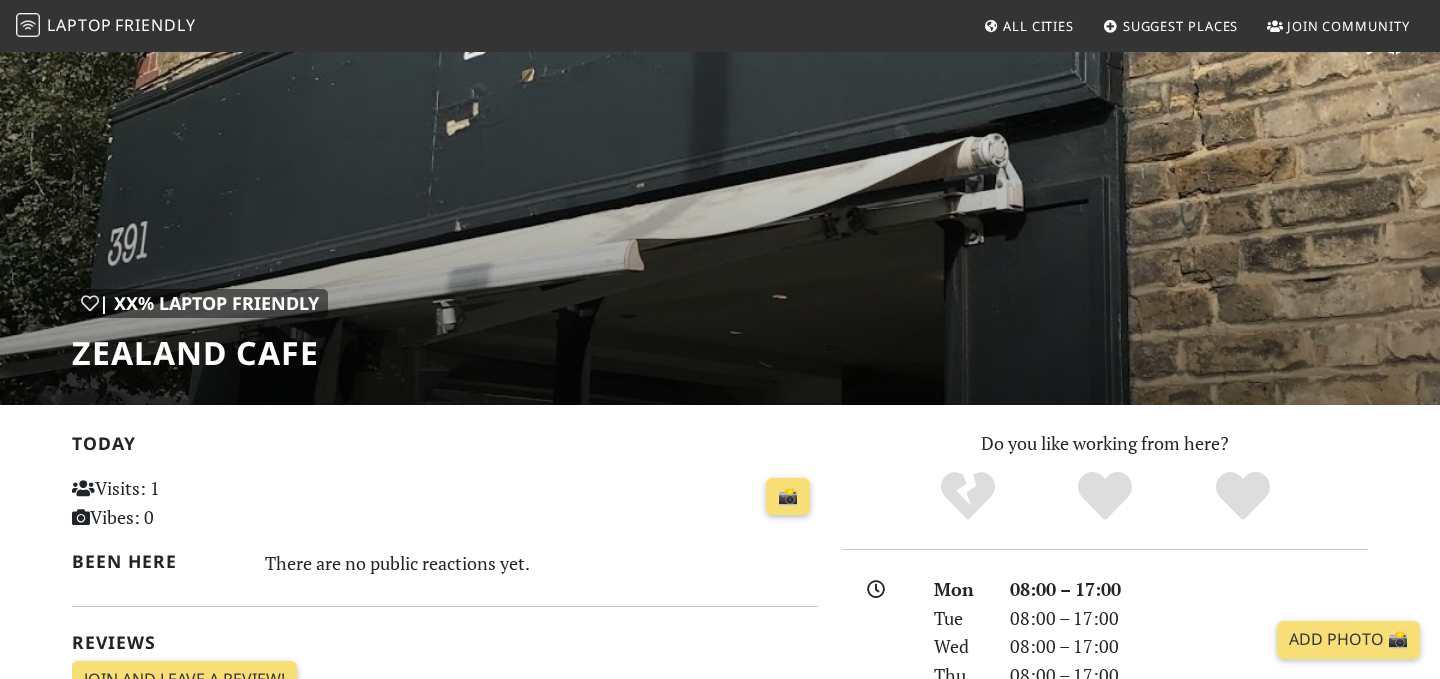 scroll, scrollTop: 0, scrollLeft: 0, axis: both 